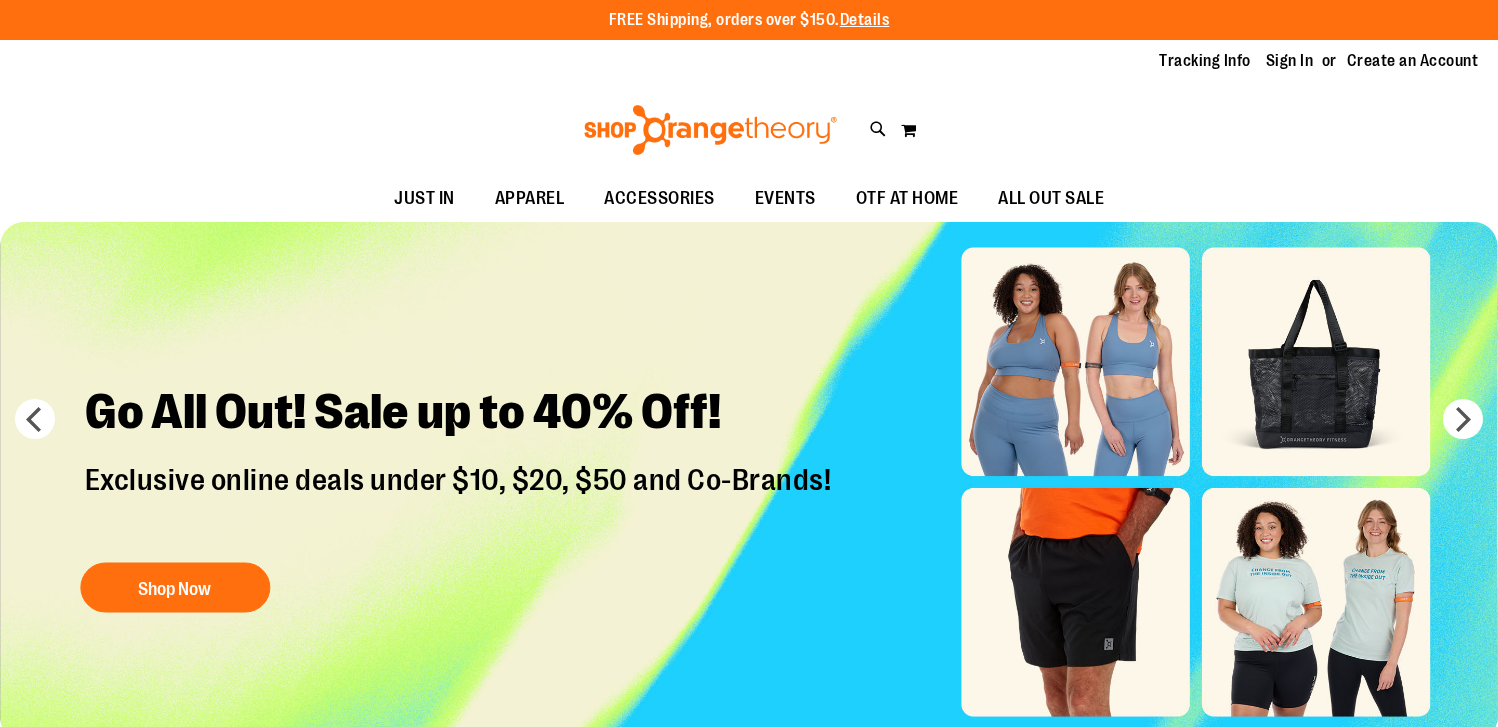 scroll, scrollTop: 0, scrollLeft: 0, axis: both 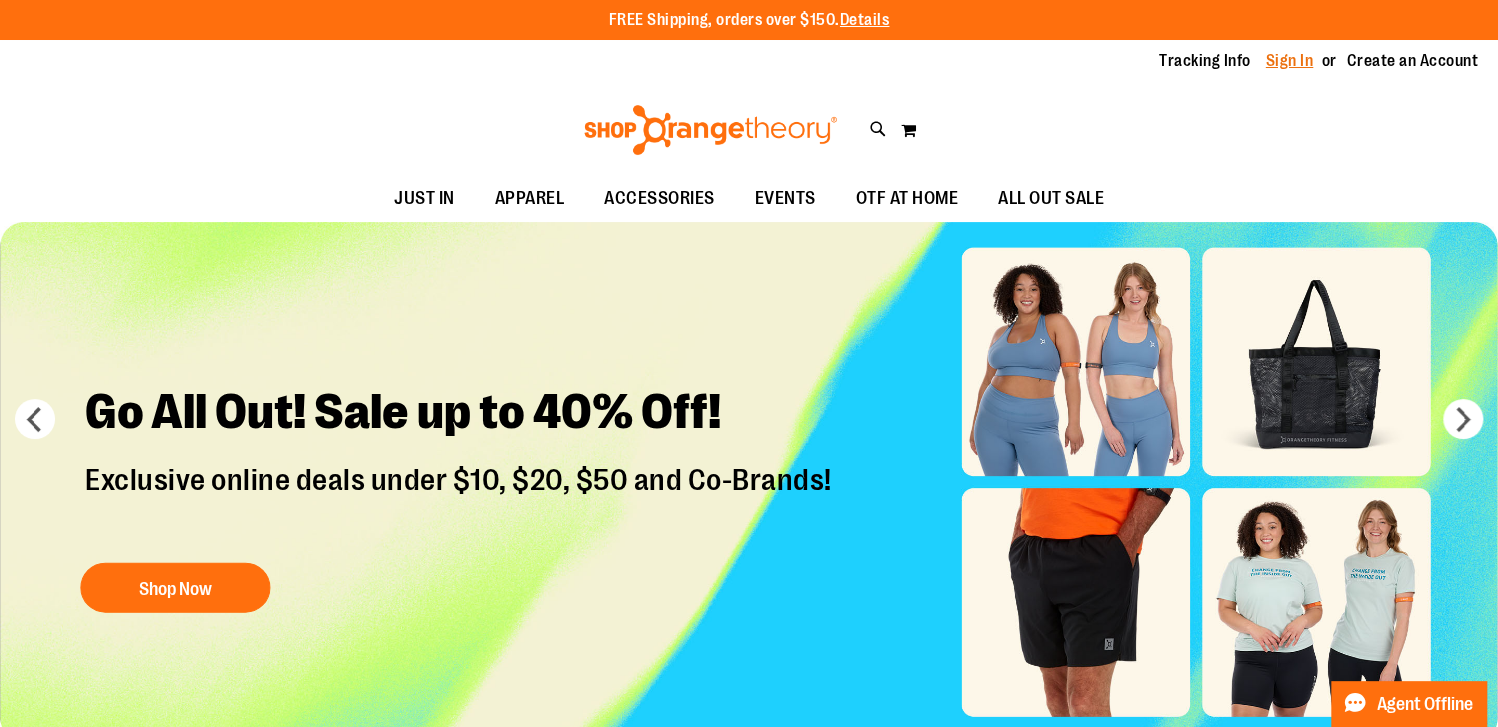 type on "**********" 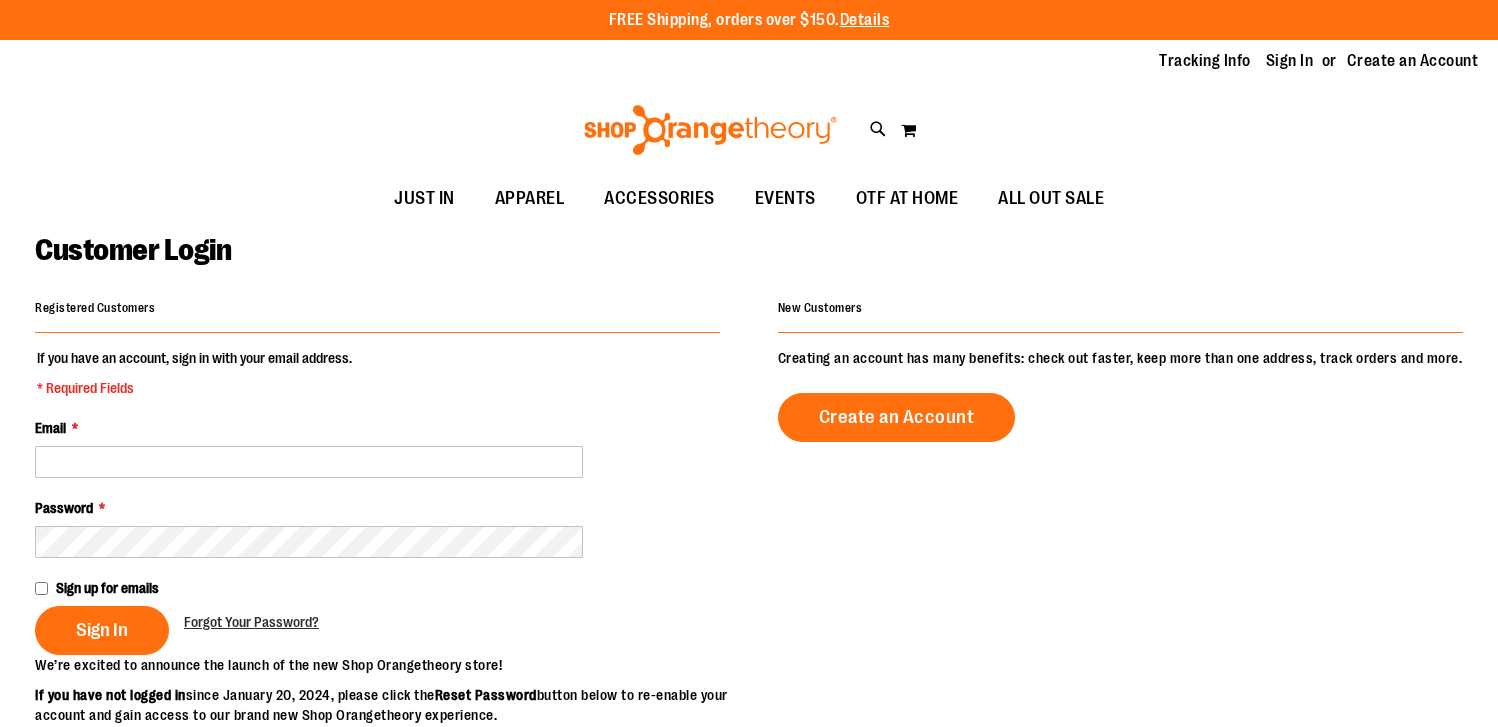 scroll, scrollTop: 0, scrollLeft: 0, axis: both 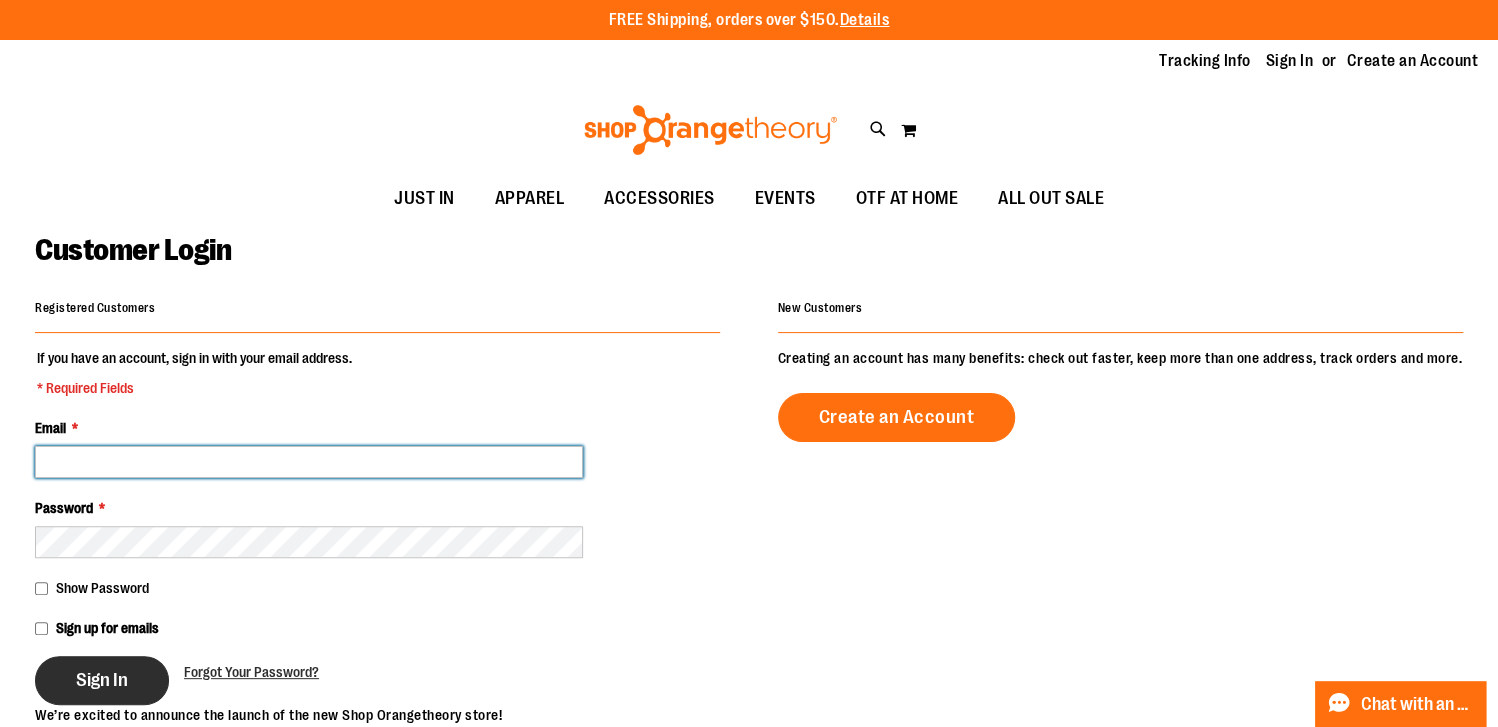 type on "**********" 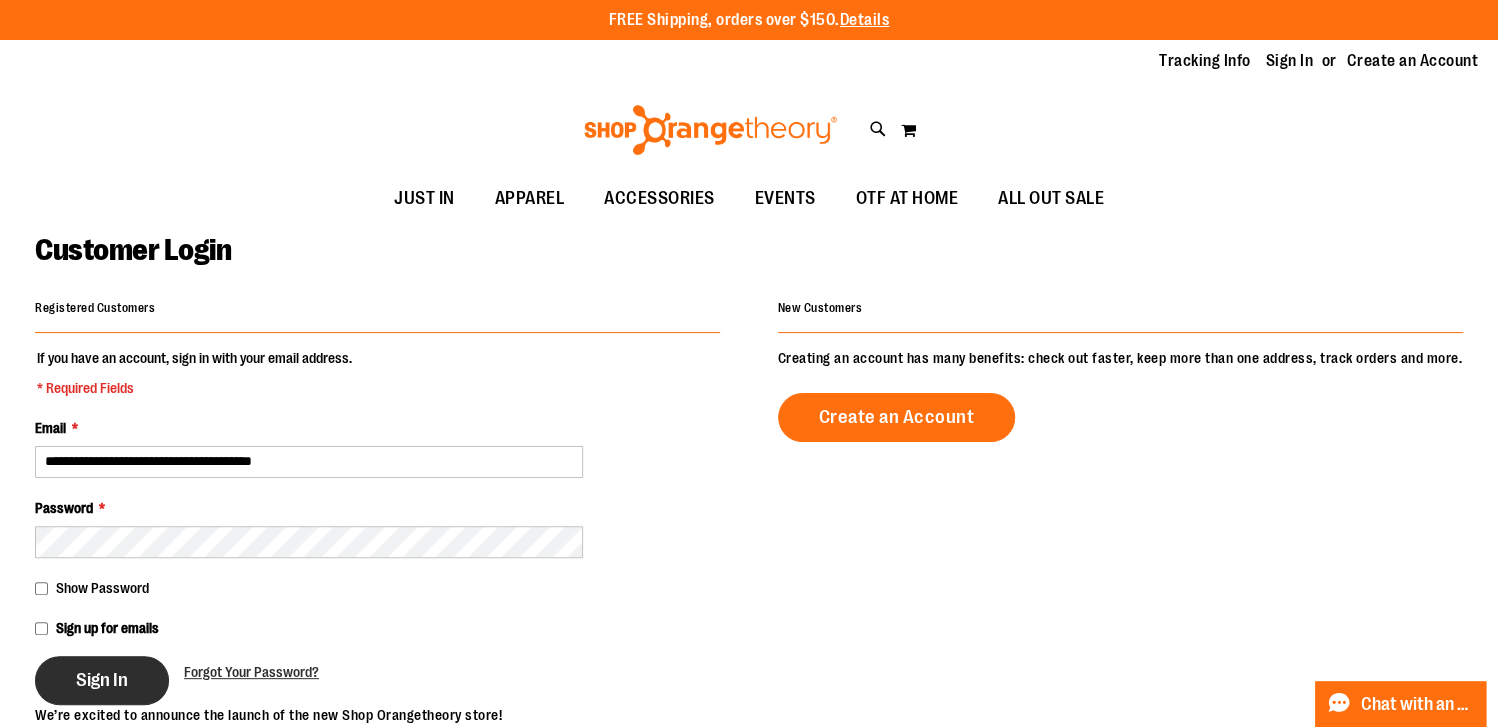 type on "**********" 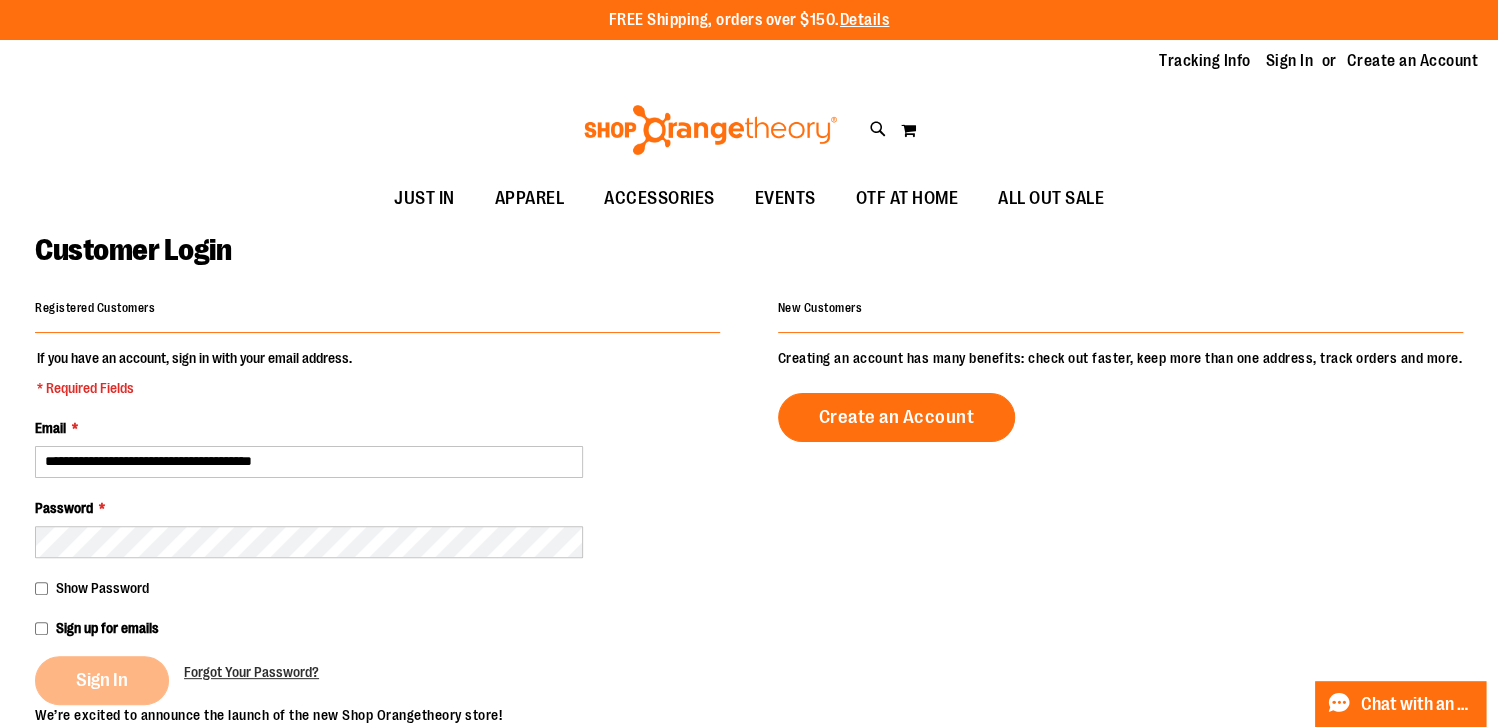 click on "Show Password" at bounding box center [377, 588] 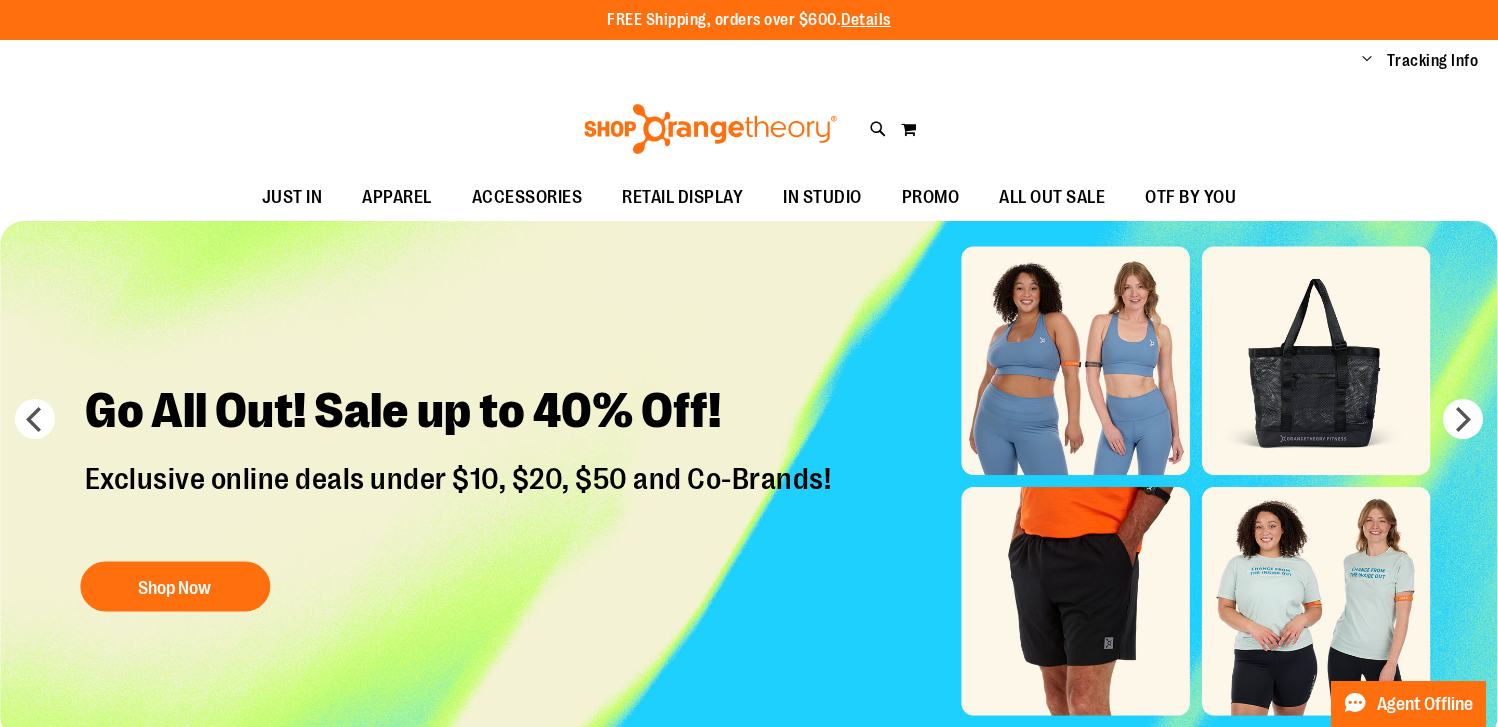 scroll, scrollTop: 0, scrollLeft: 0, axis: both 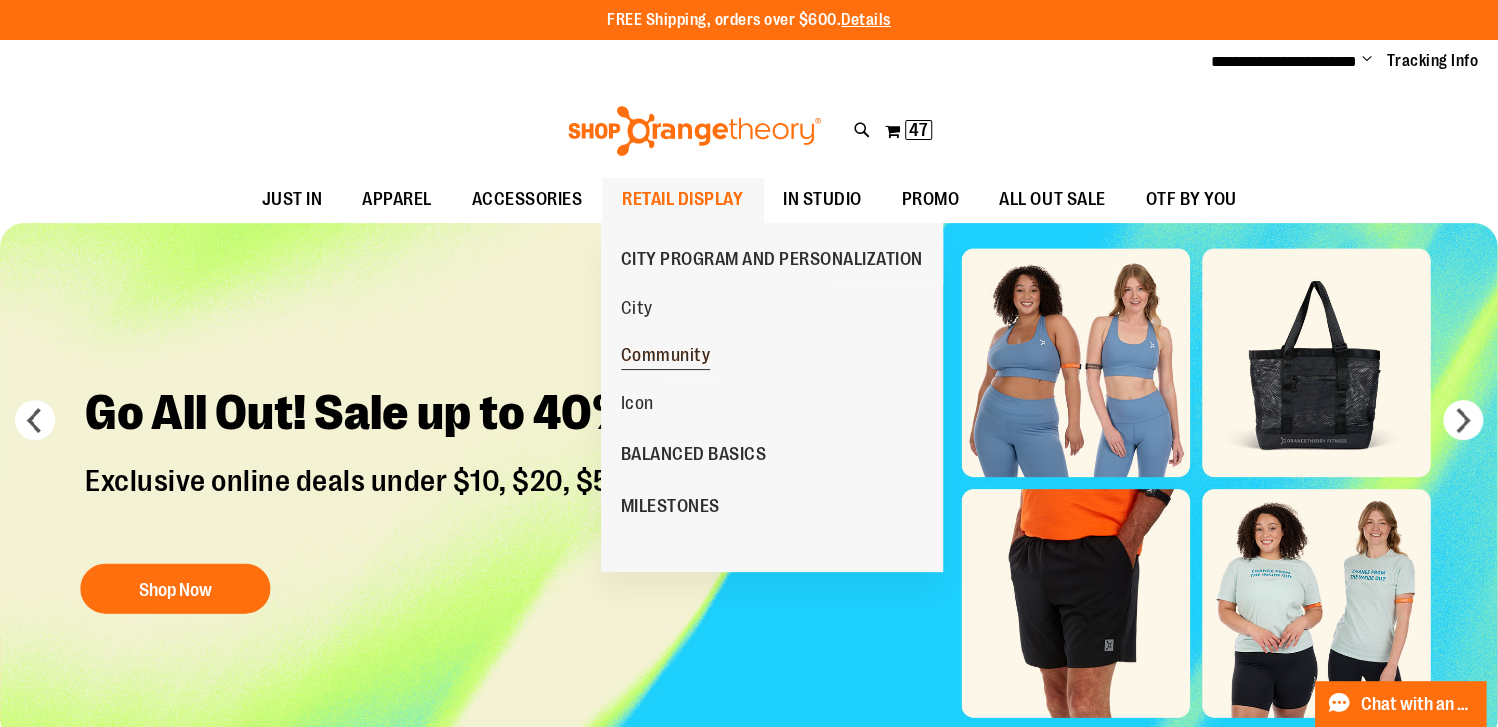 type on "**********" 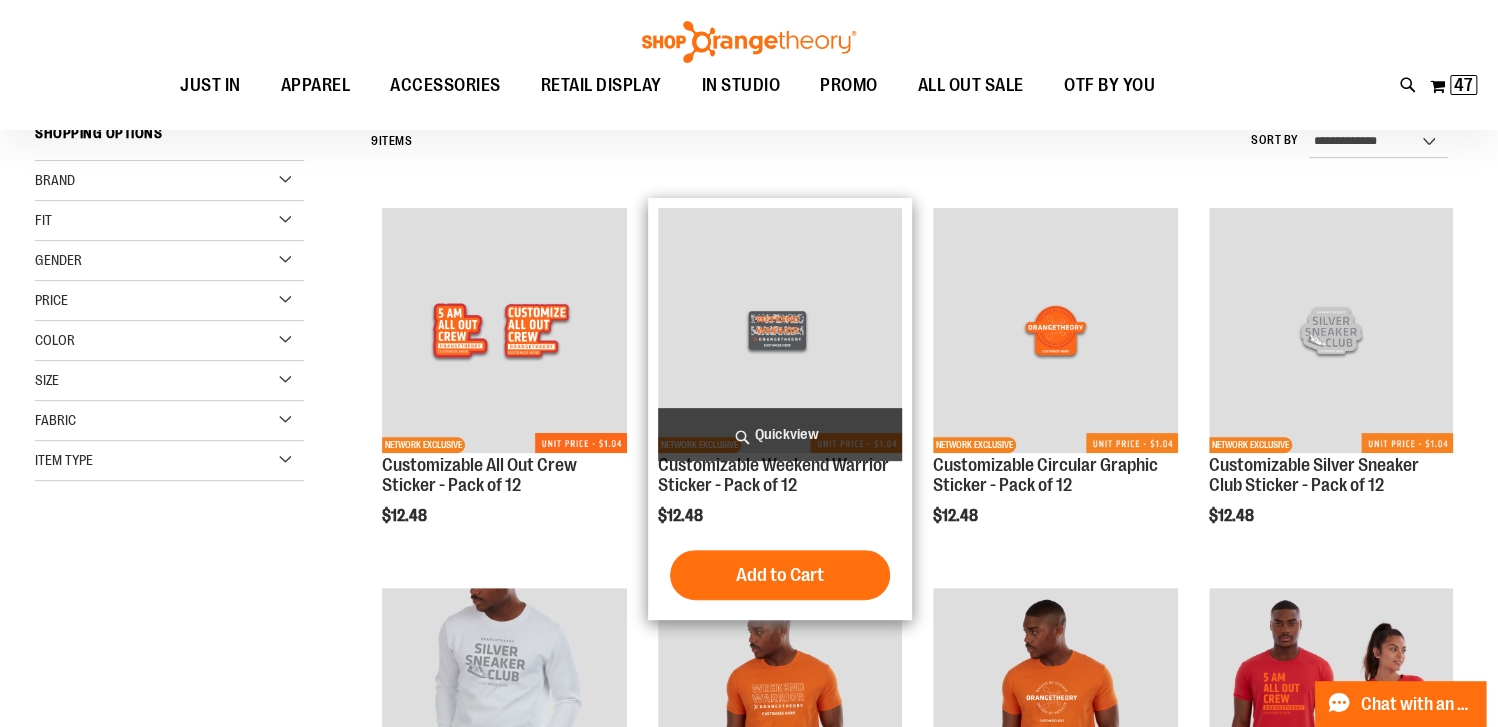 scroll, scrollTop: 0, scrollLeft: 0, axis: both 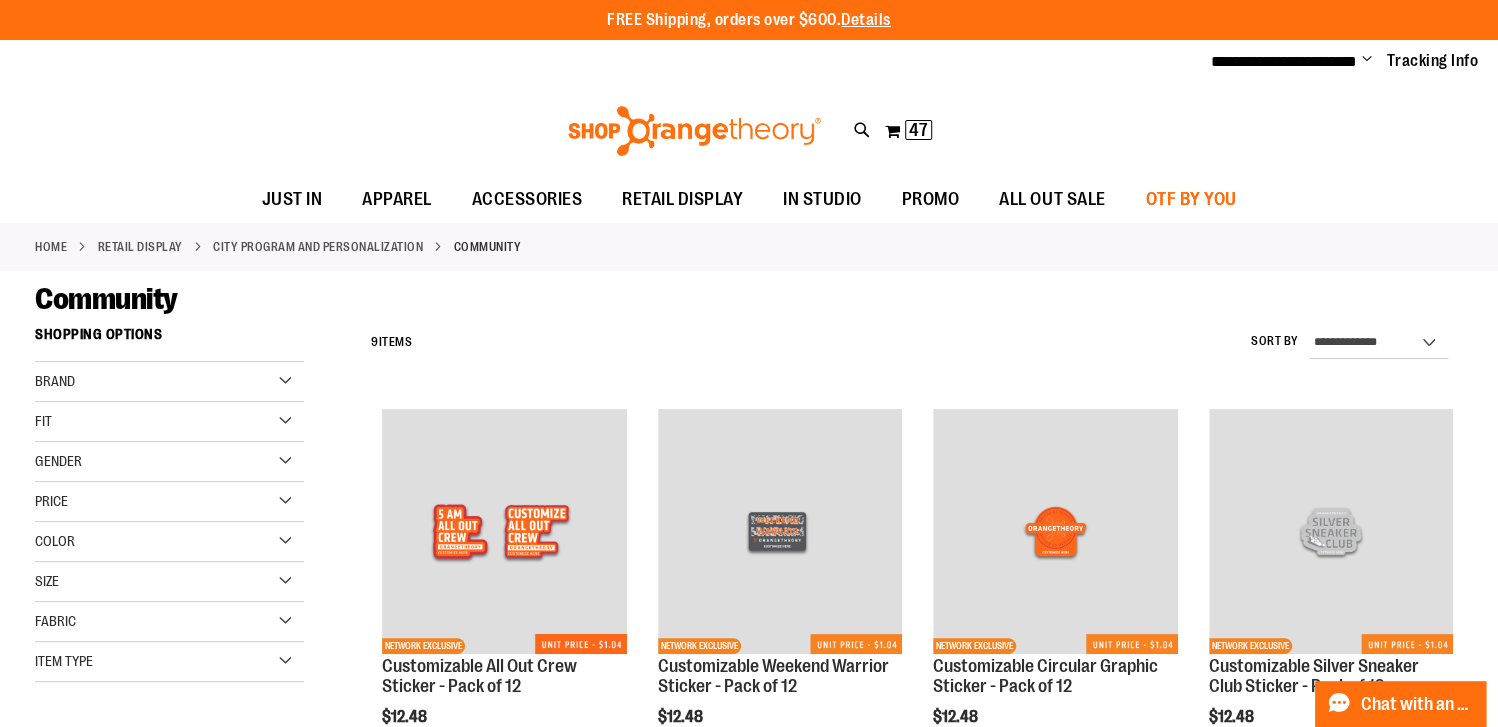 type on "**********" 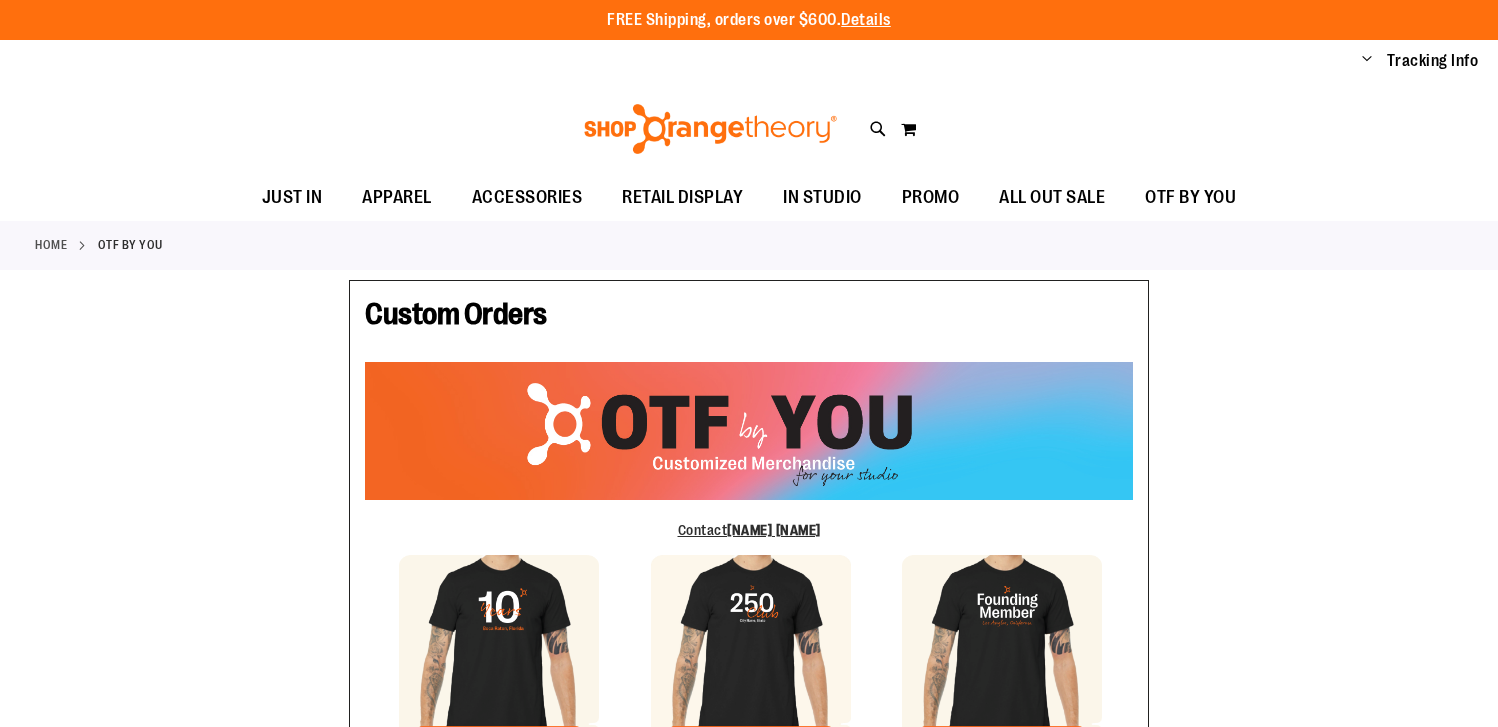 scroll, scrollTop: 0, scrollLeft: 0, axis: both 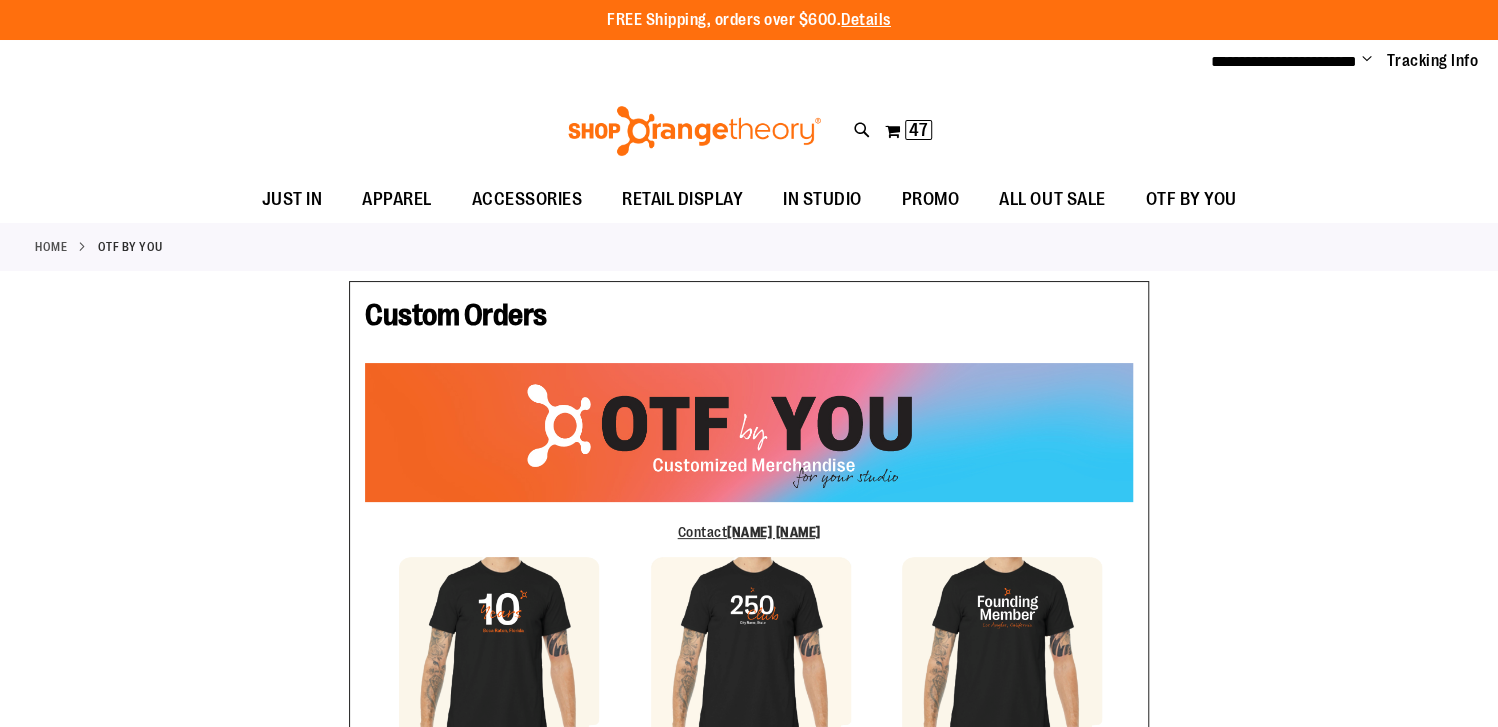 type on "*****" 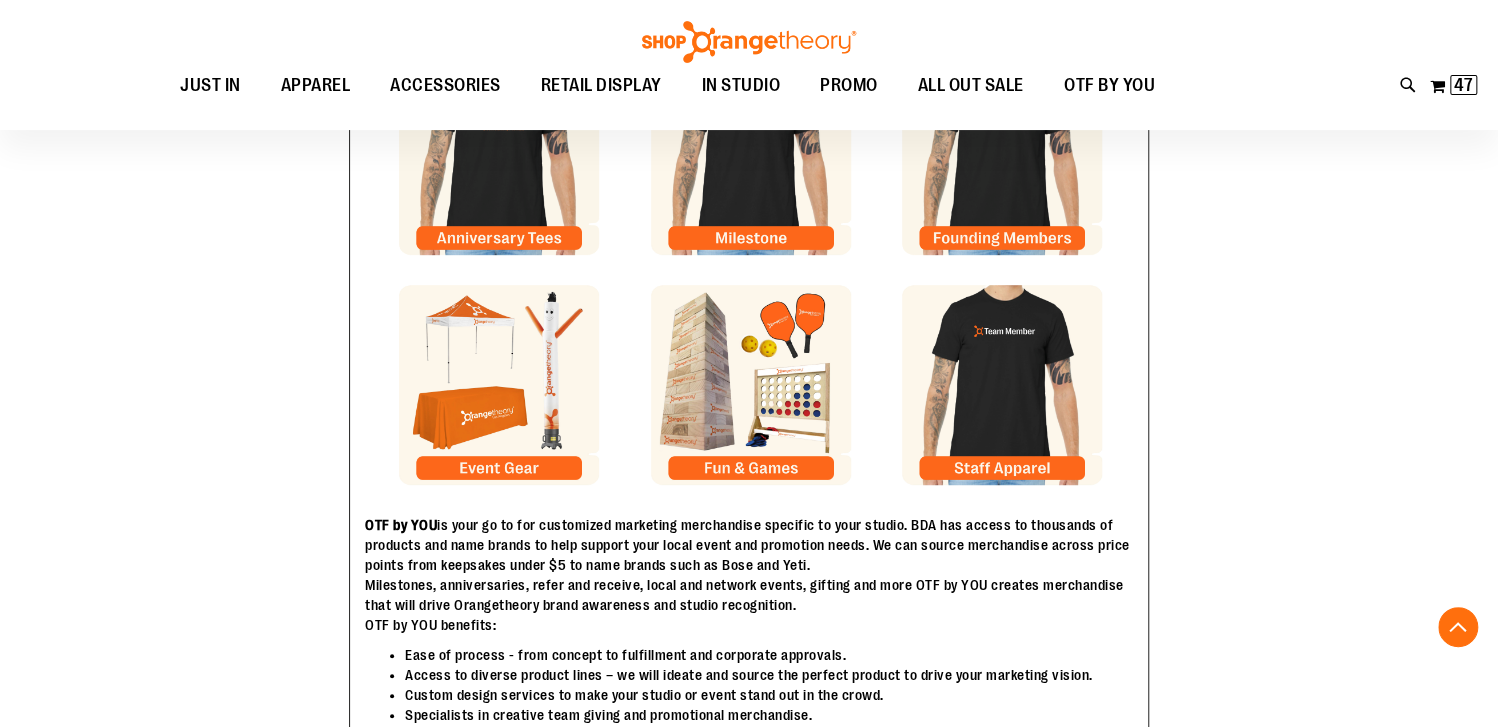 scroll, scrollTop: 600, scrollLeft: 0, axis: vertical 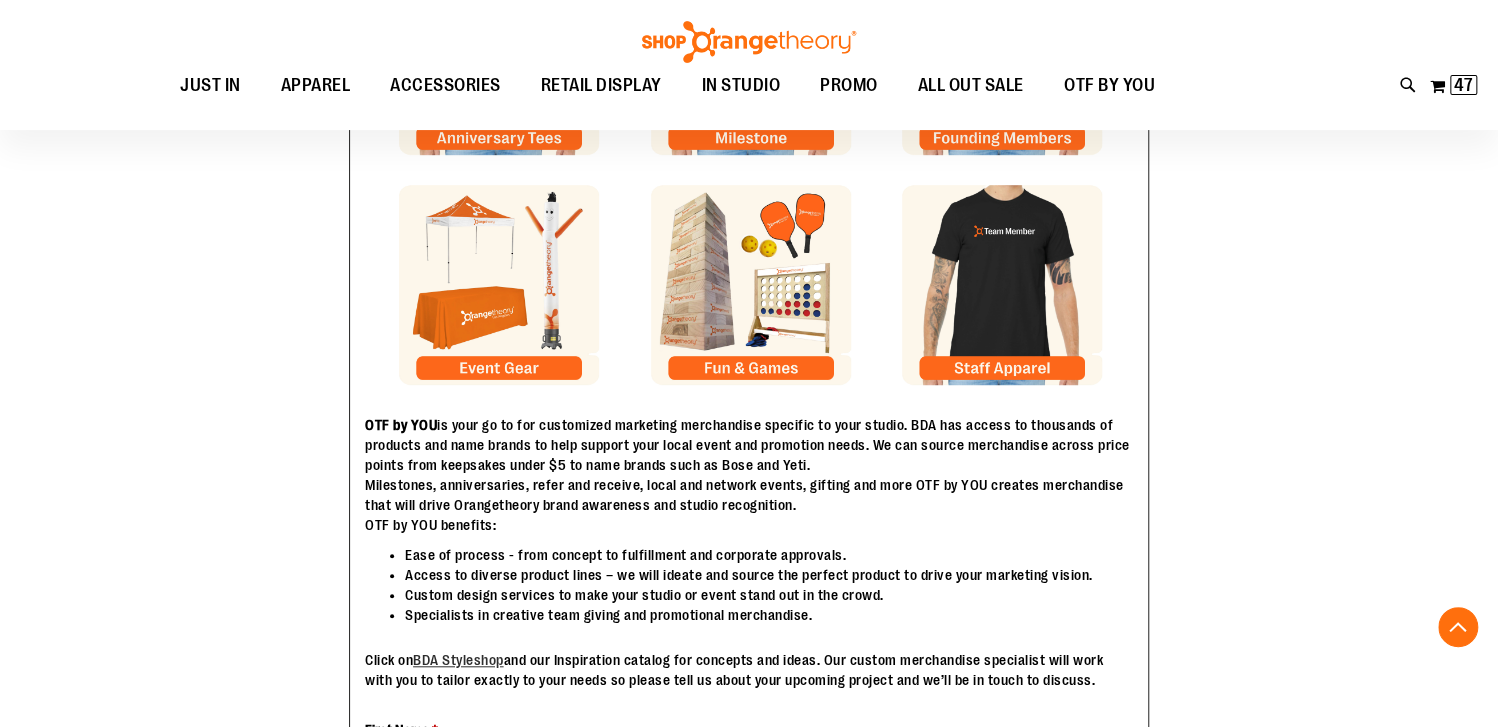 type on "**********" 